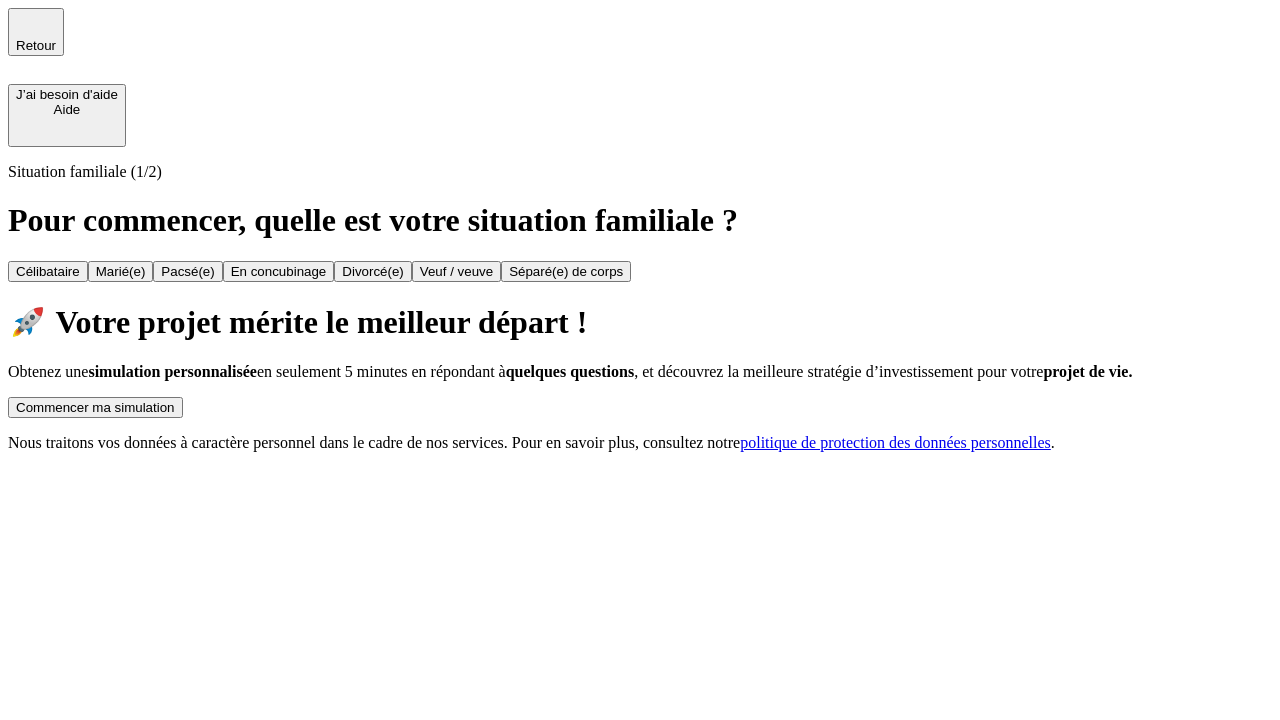 scroll, scrollTop: 0, scrollLeft: 0, axis: both 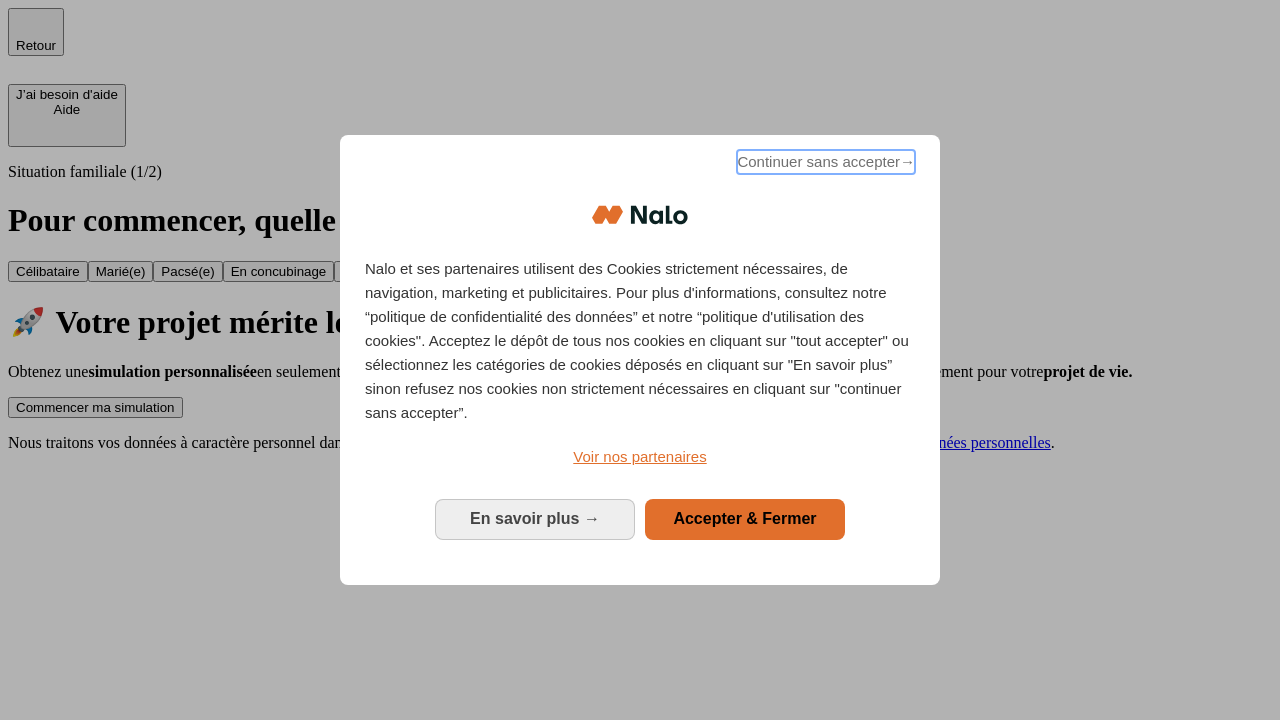 click on "Continuer sans accepter  →" at bounding box center (826, 162) 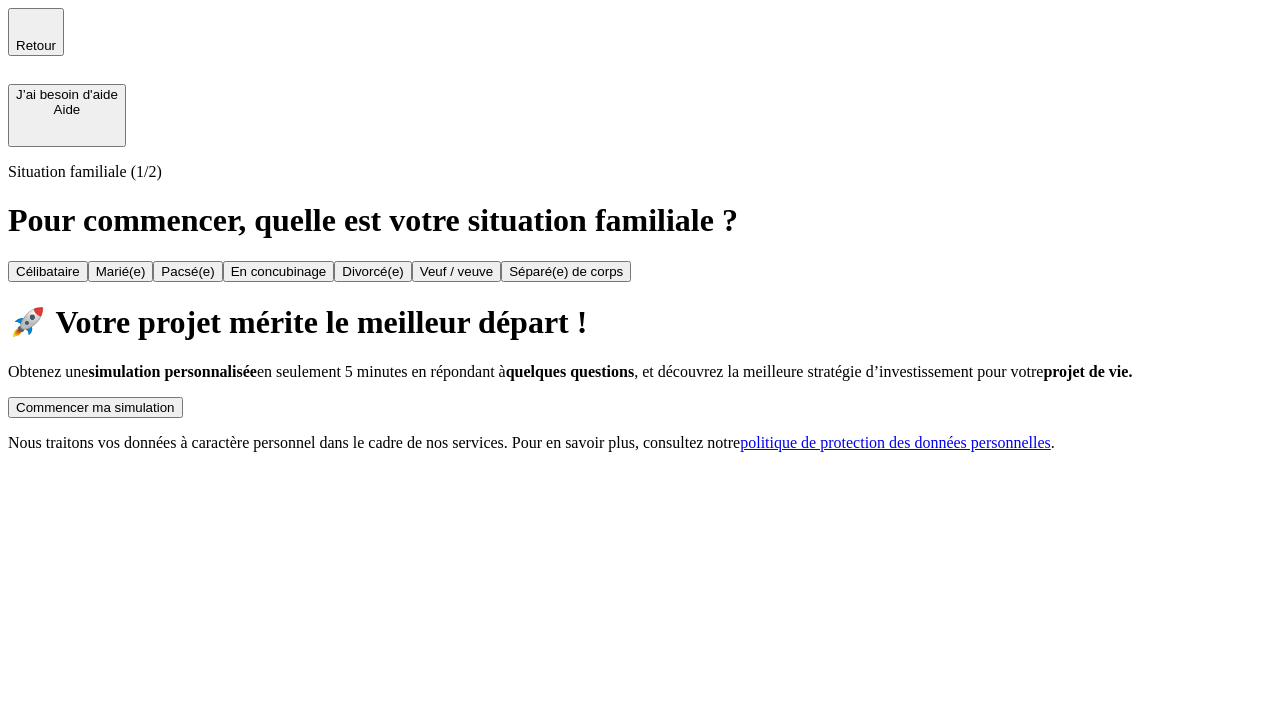 click on "Commencer ma simulation" at bounding box center (95, 407) 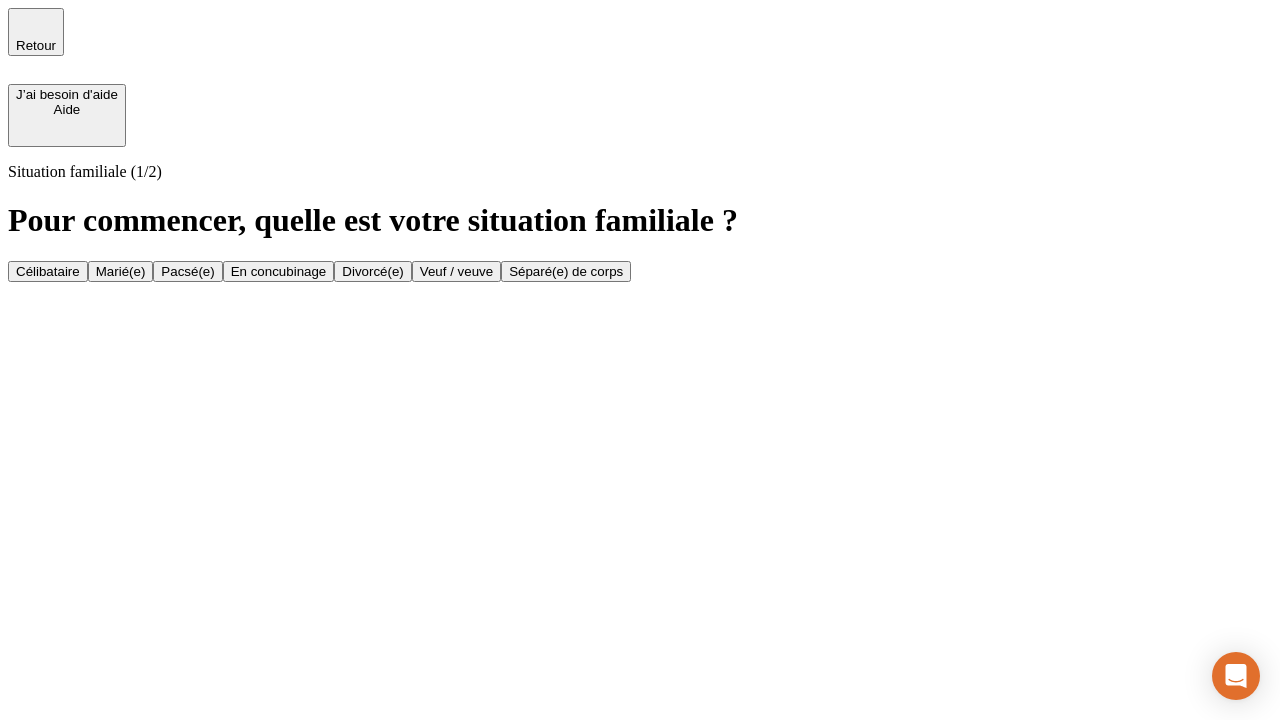 click on "En concubinage" at bounding box center [279, 271] 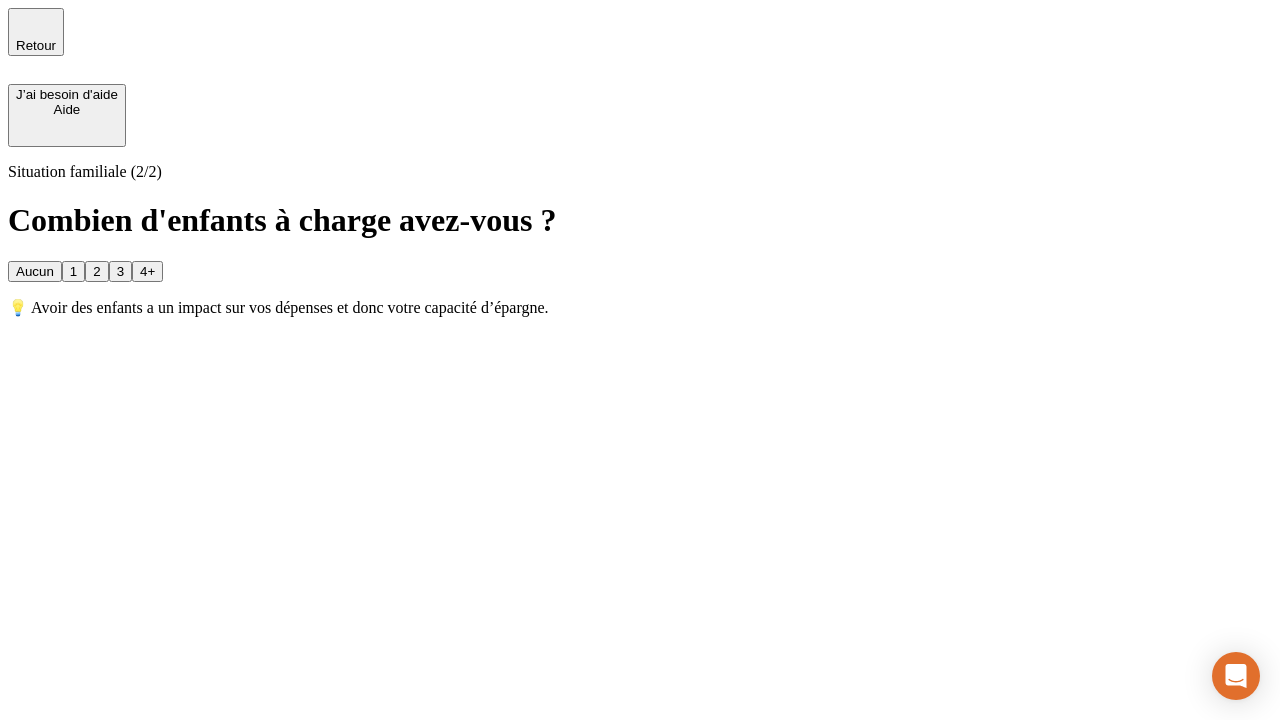 click on "2" at bounding box center [96, 271] 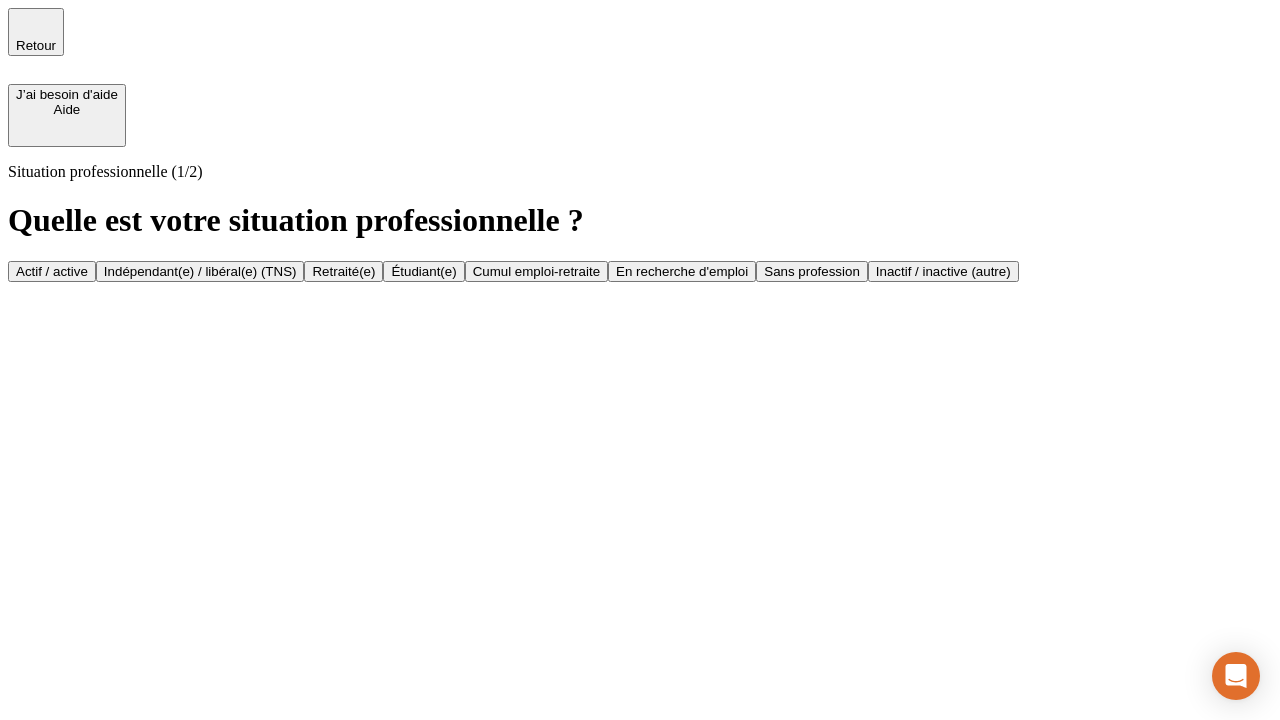click on "Indépendant(e) / libéral(e) (TNS)" at bounding box center [200, 271] 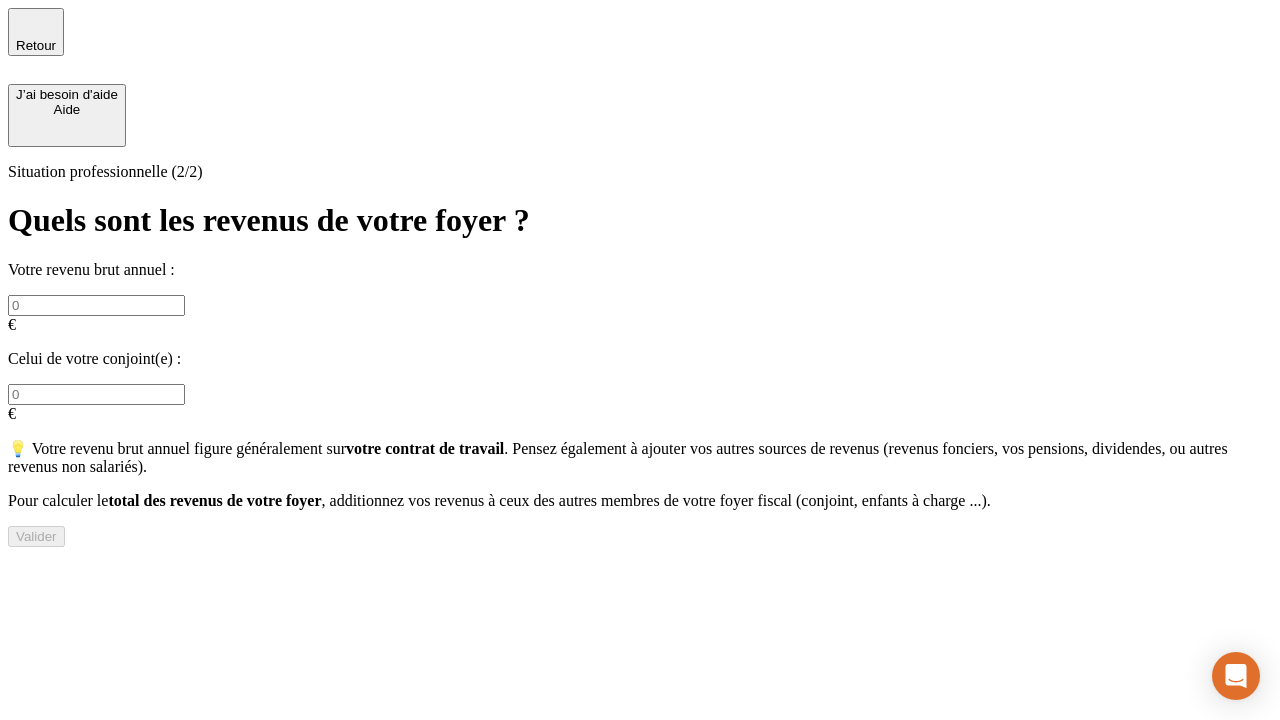 click at bounding box center (96, 305) 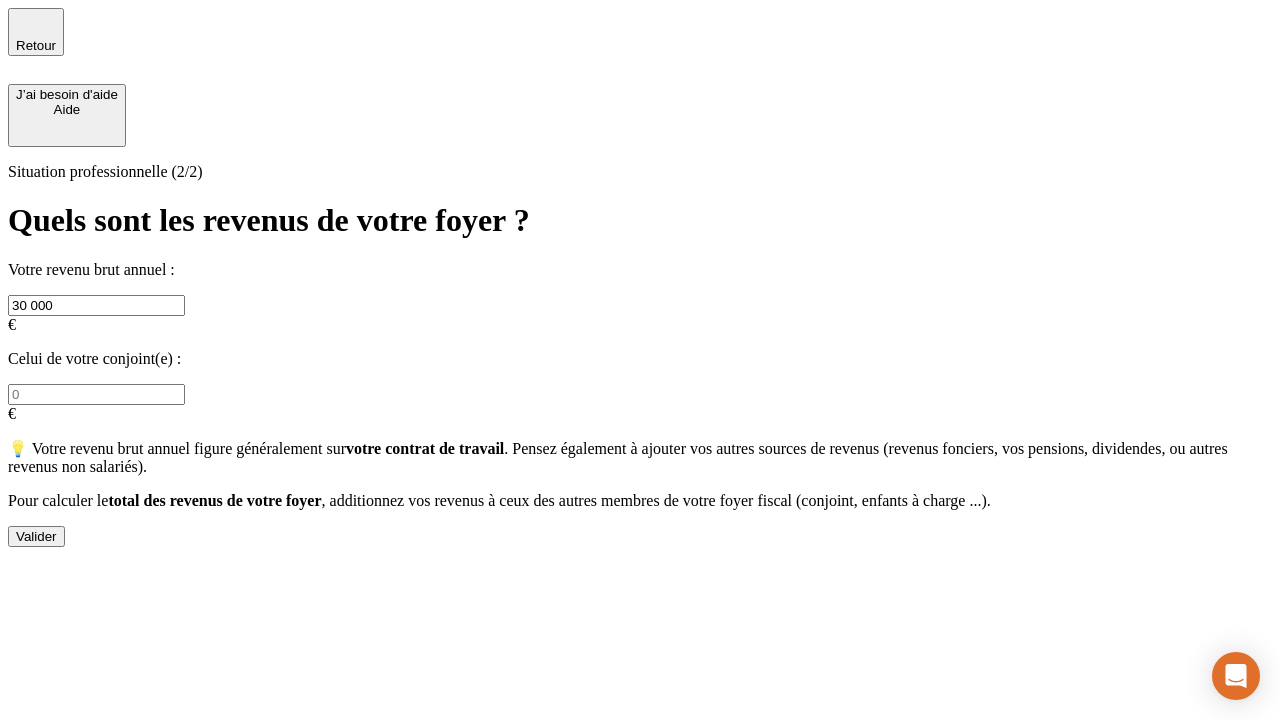 click on "Valider" at bounding box center (36, 536) 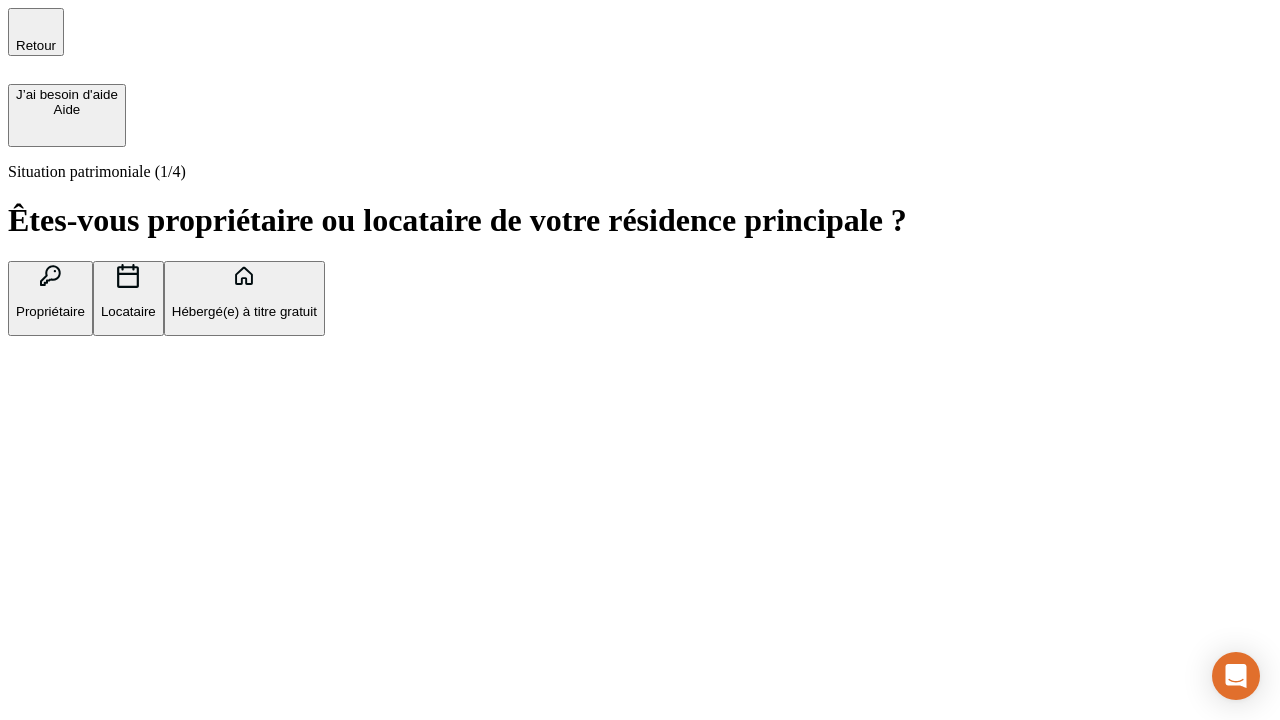 click on "Locataire" at bounding box center [128, 311] 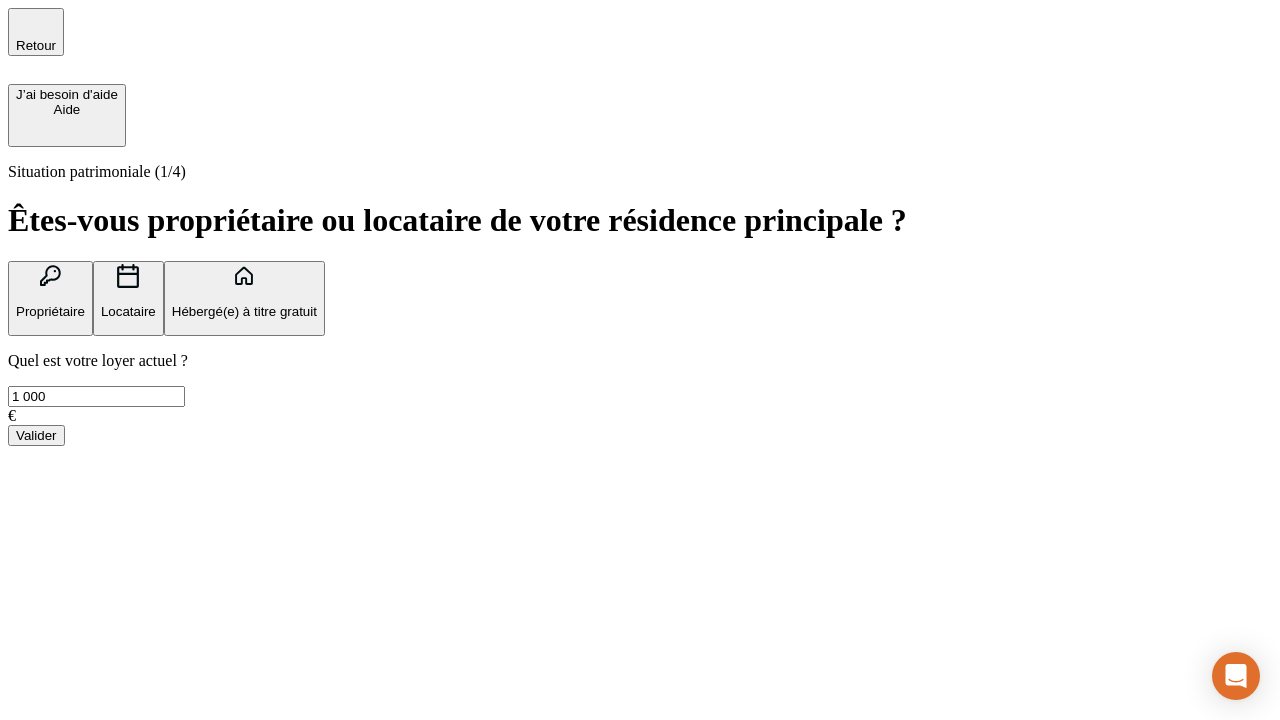 type on "1 000" 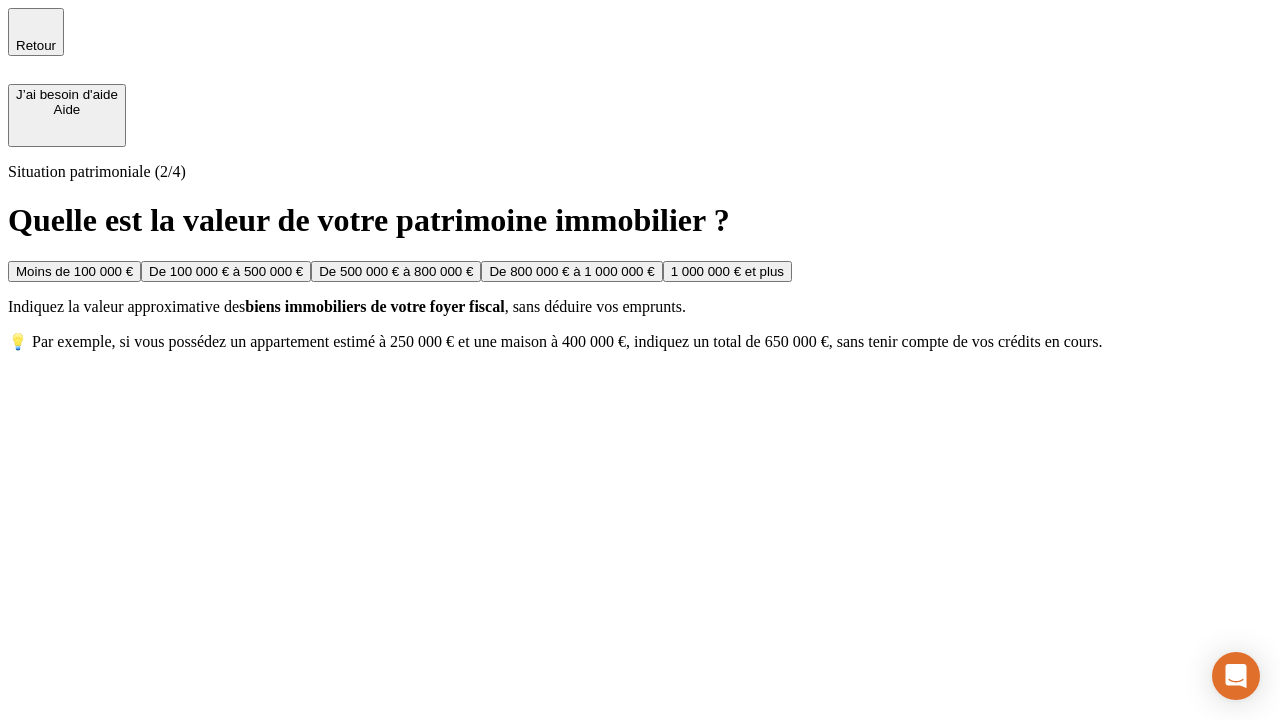 click on "Moins de 100 000 €" at bounding box center [74, 271] 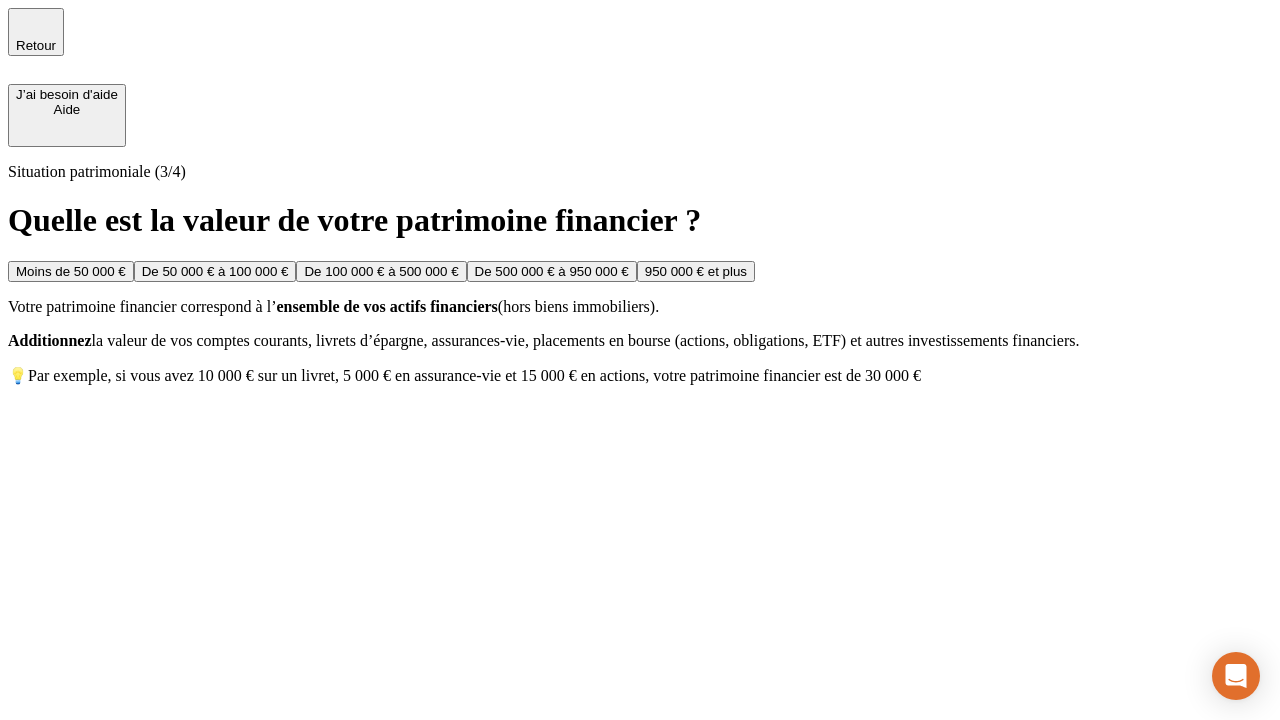 click on "Moins de 50 000 €" at bounding box center [71, 271] 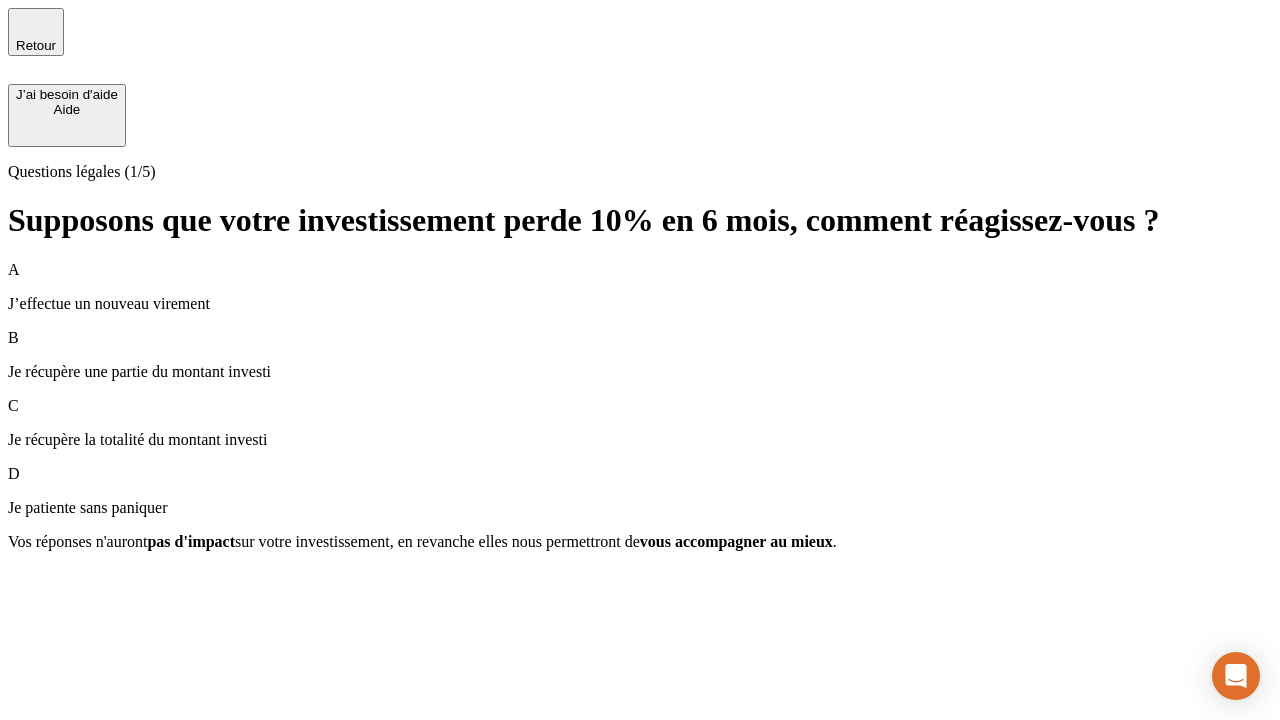 click on "A J’effectue un nouveau virement" at bounding box center [640, 287] 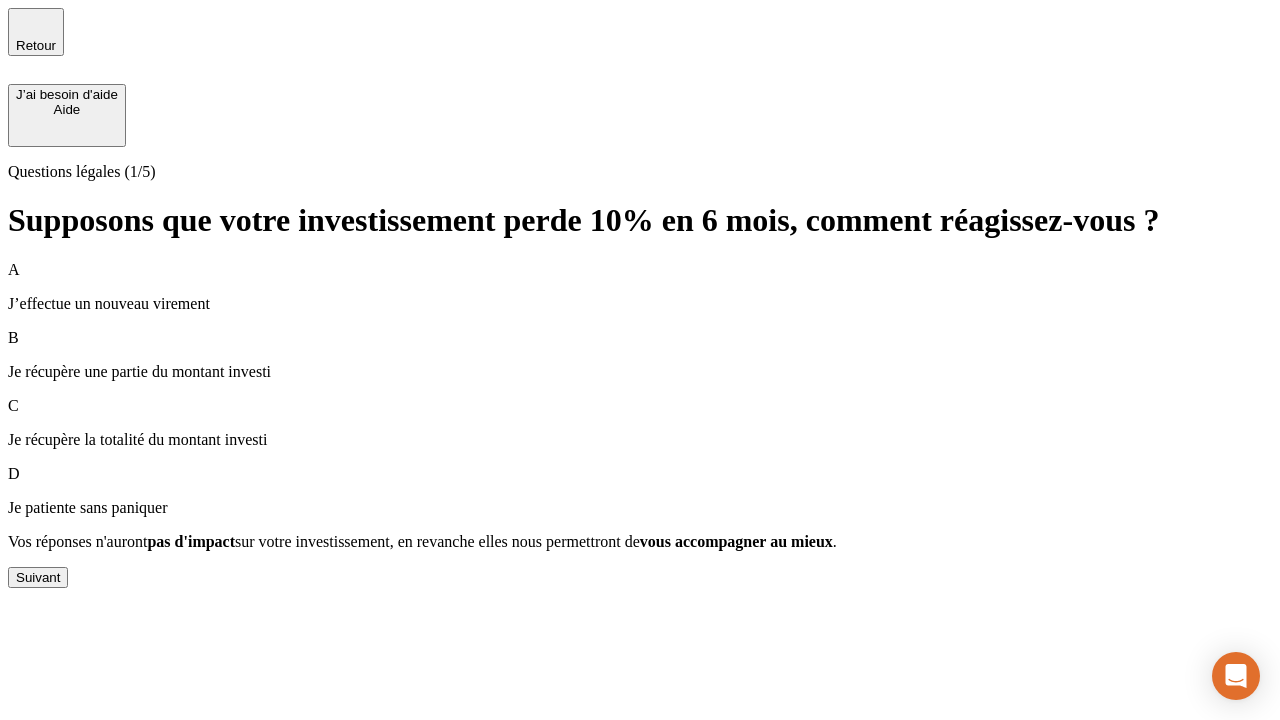 click on "Suivant" at bounding box center [38, 577] 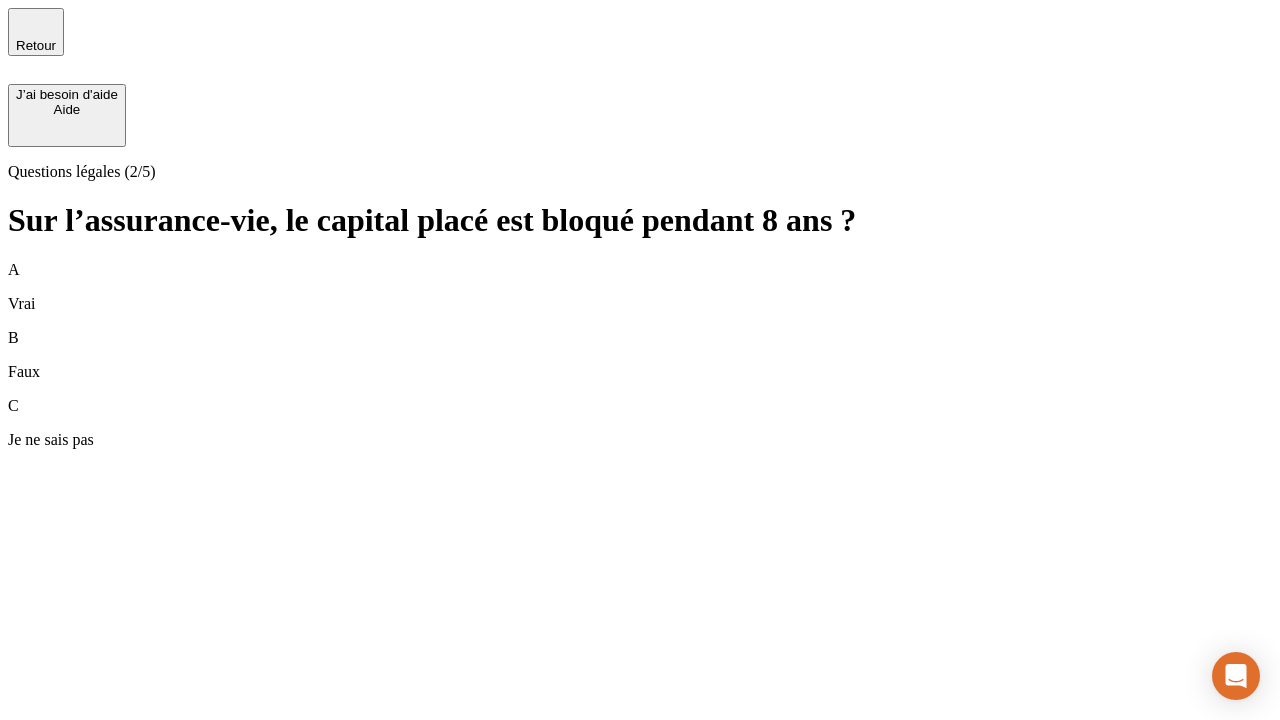 click on "A Vrai" at bounding box center (640, 287) 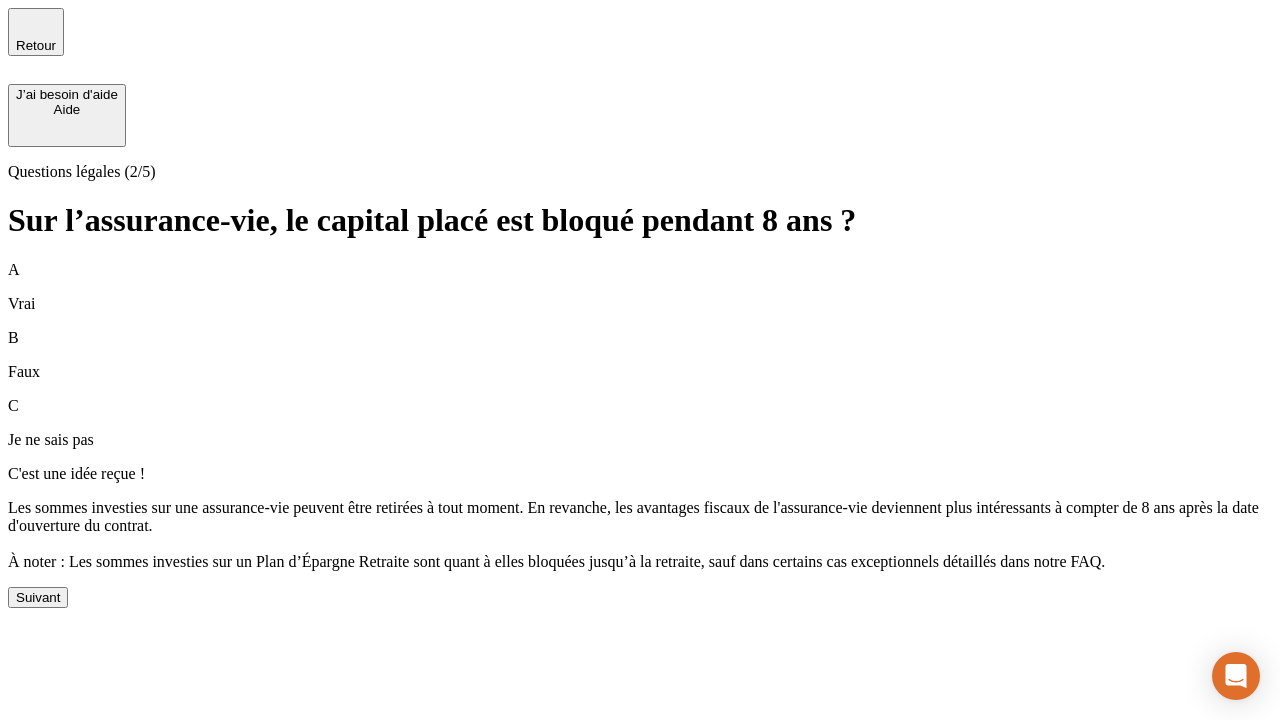 click on "Suivant" at bounding box center [38, 597] 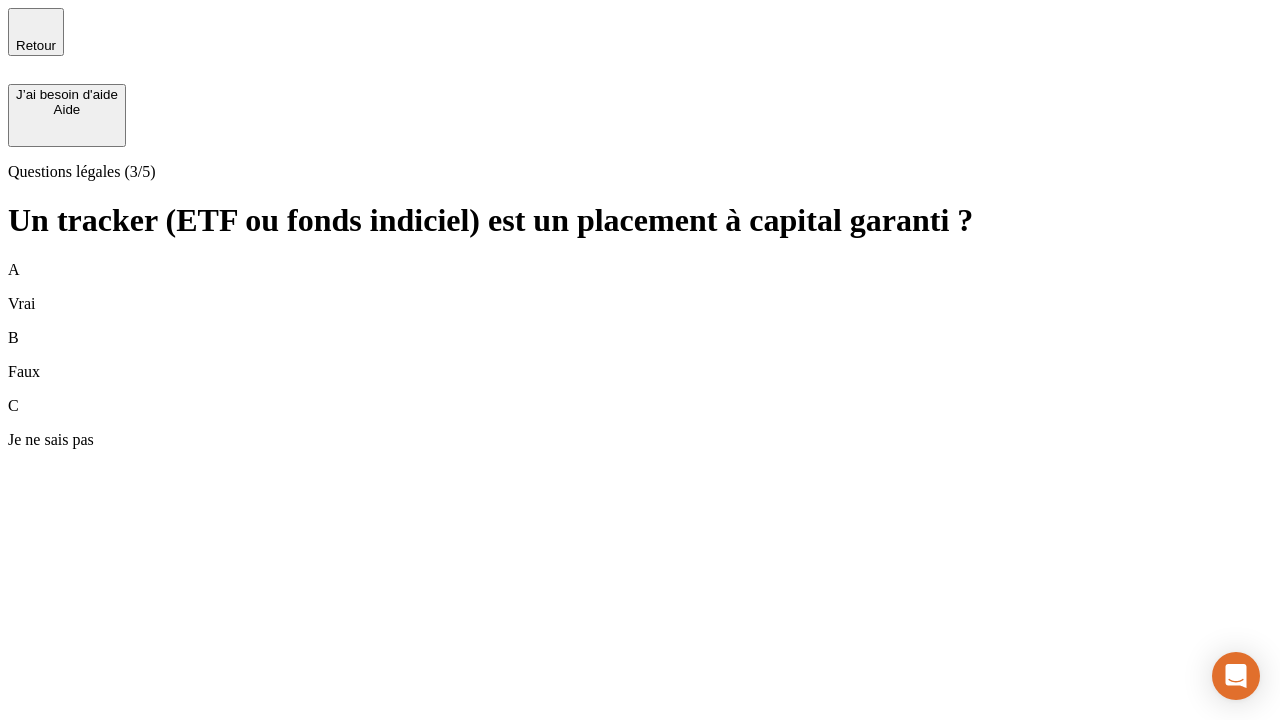 click on "A Vrai" at bounding box center [640, 287] 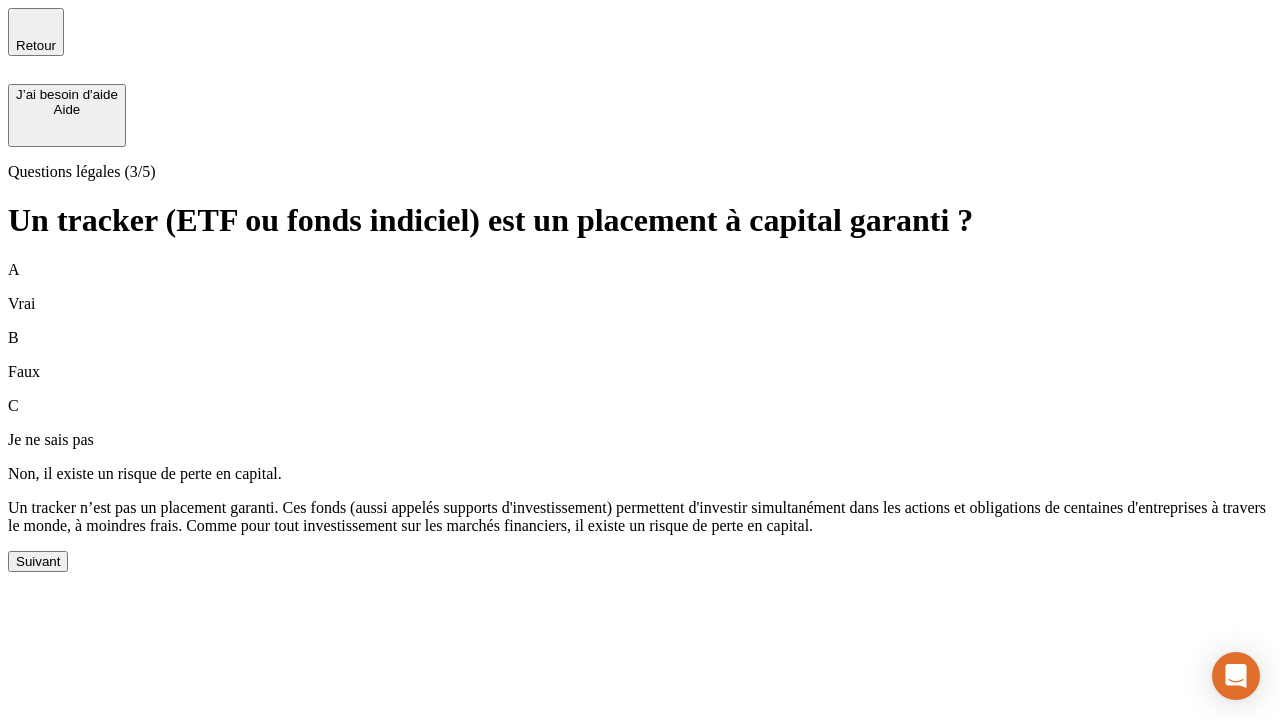 click on "Suivant" at bounding box center (38, 561) 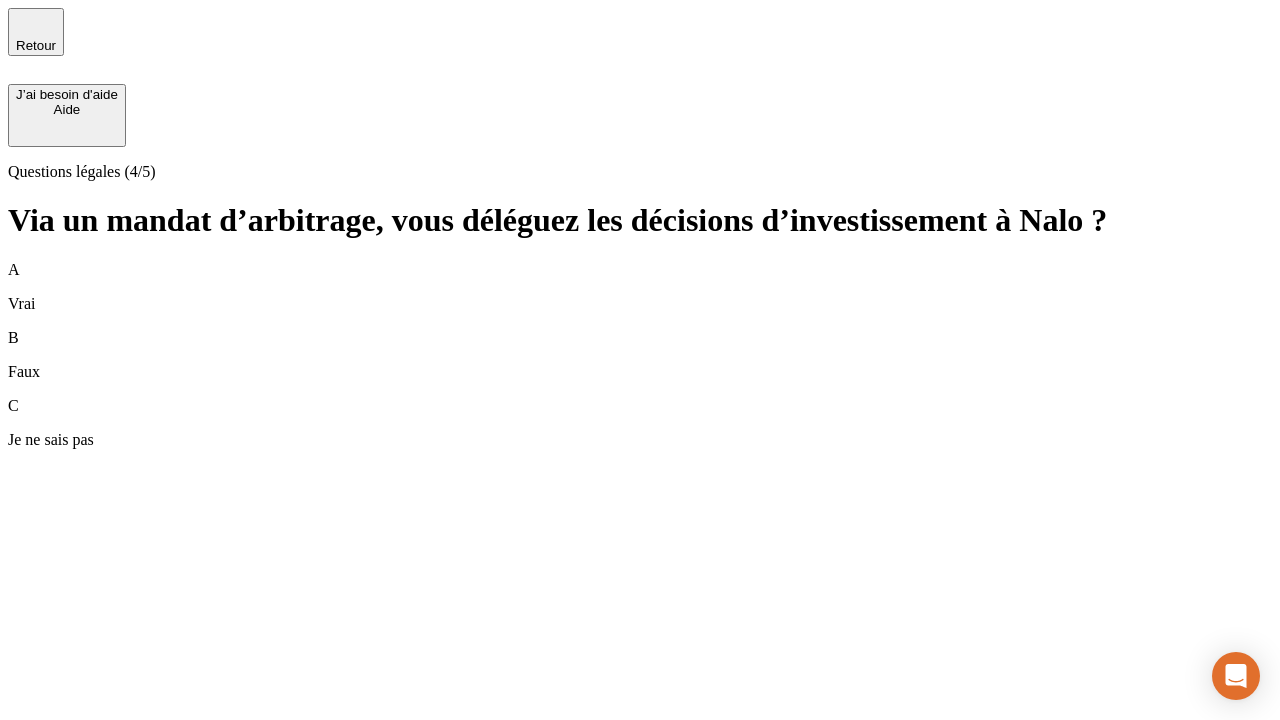 click on "A Vrai" at bounding box center (640, 287) 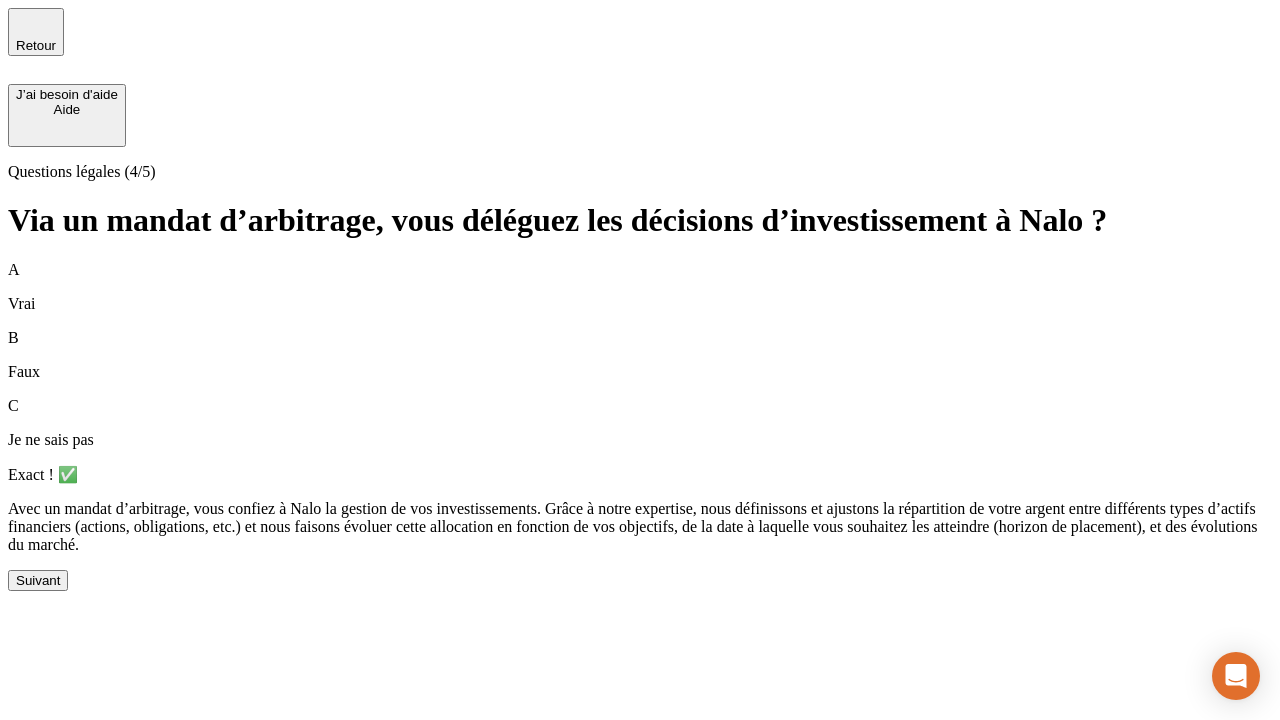 click on "Suivant" at bounding box center [38, 580] 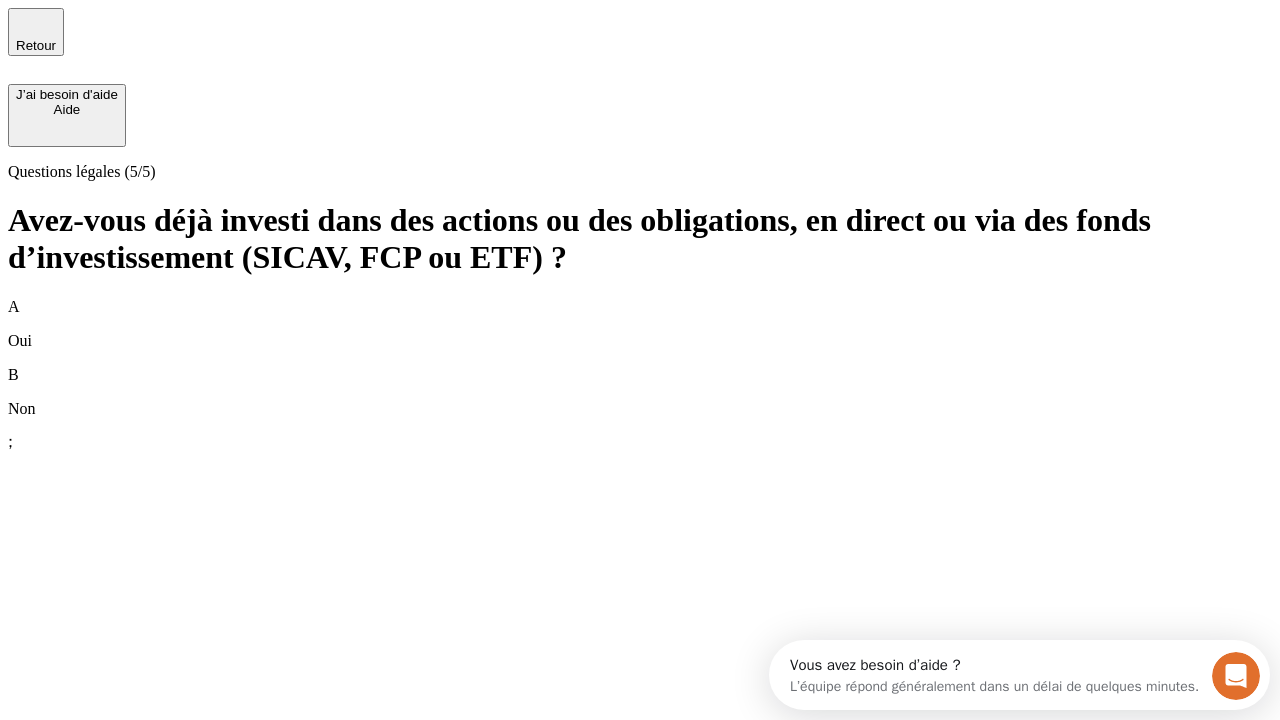 scroll, scrollTop: 0, scrollLeft: 0, axis: both 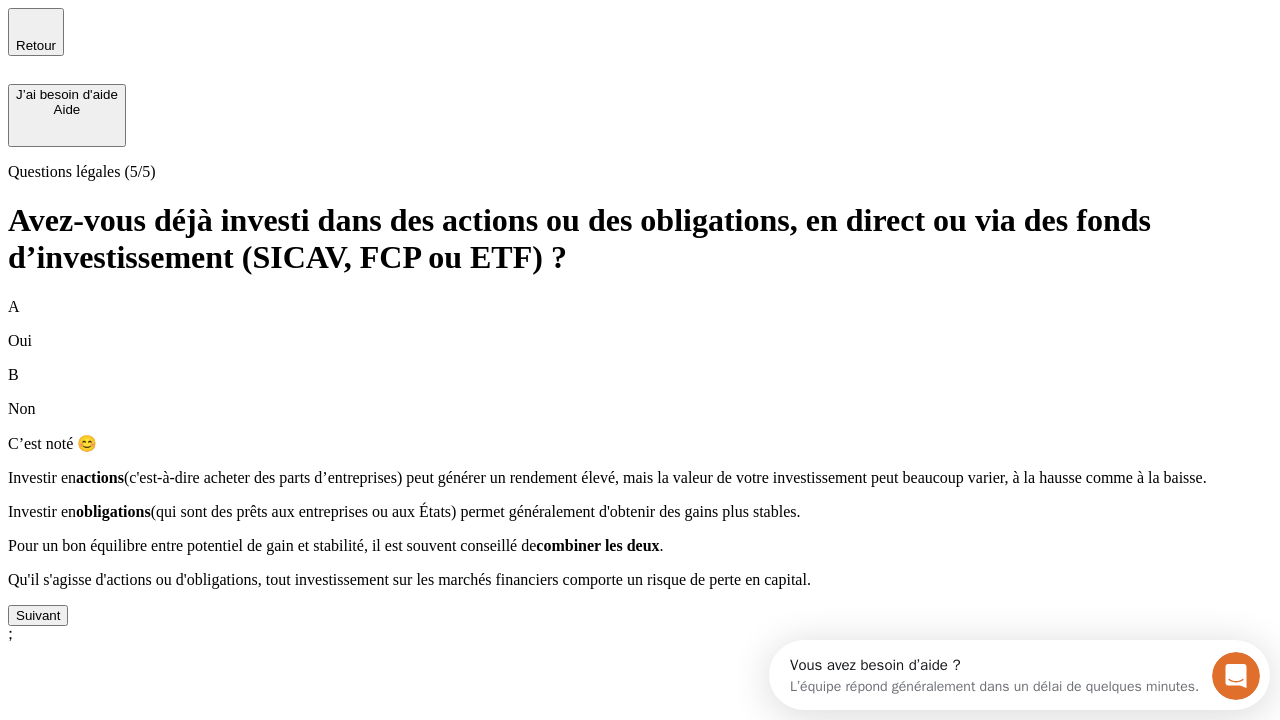 click on "Suivant" at bounding box center [38, 615] 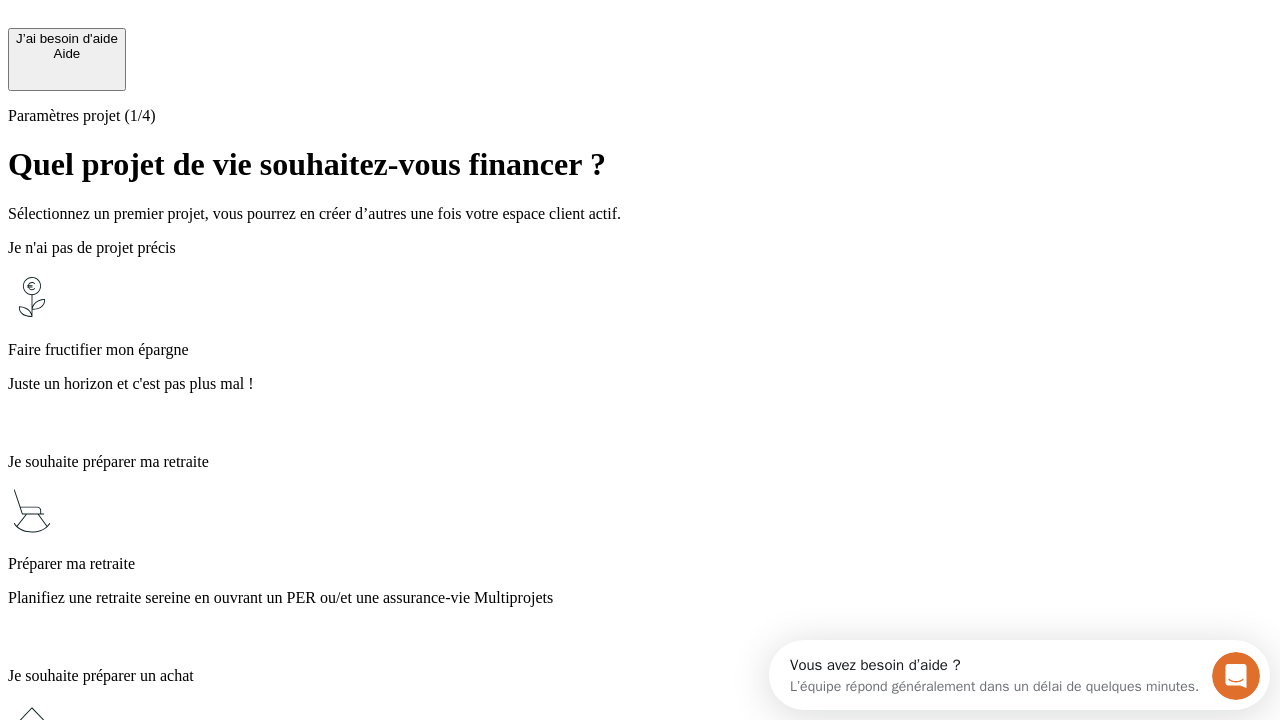 click on "Planifiez une retraite sereine en ouvrant un PER ou/et une assurance-vie Multiprojets" at bounding box center (640, 598) 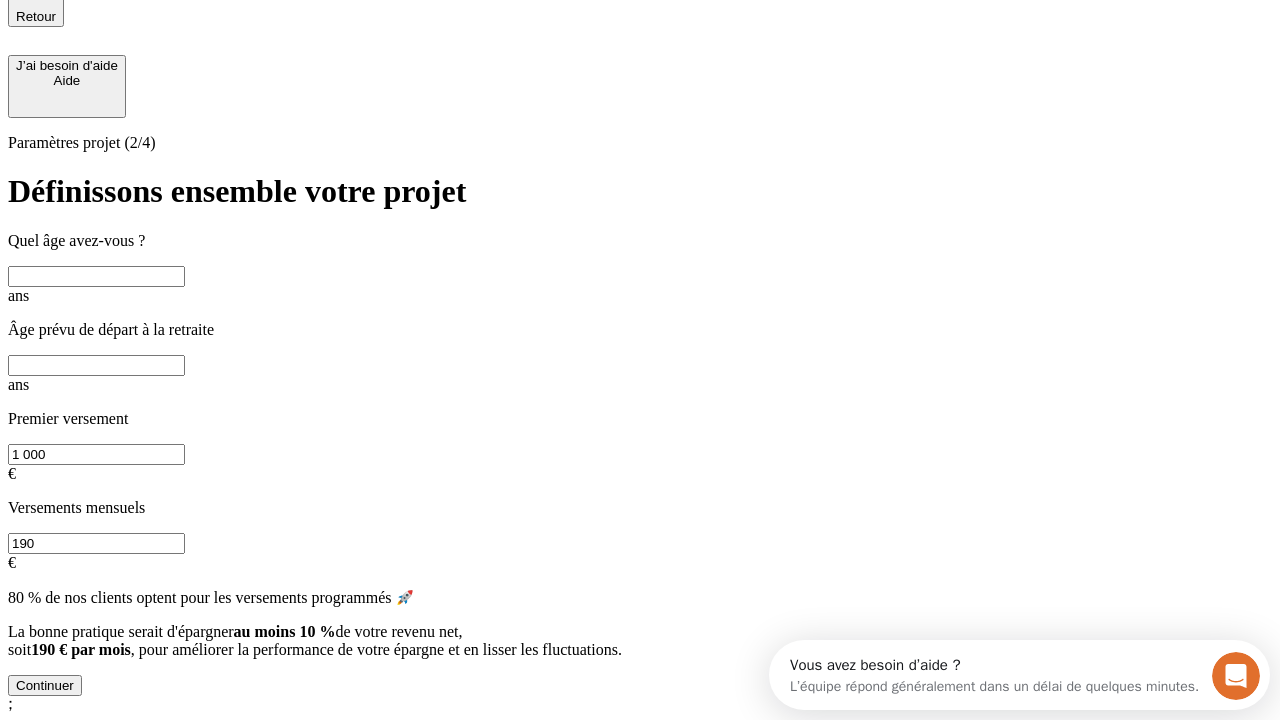 scroll, scrollTop: 18, scrollLeft: 0, axis: vertical 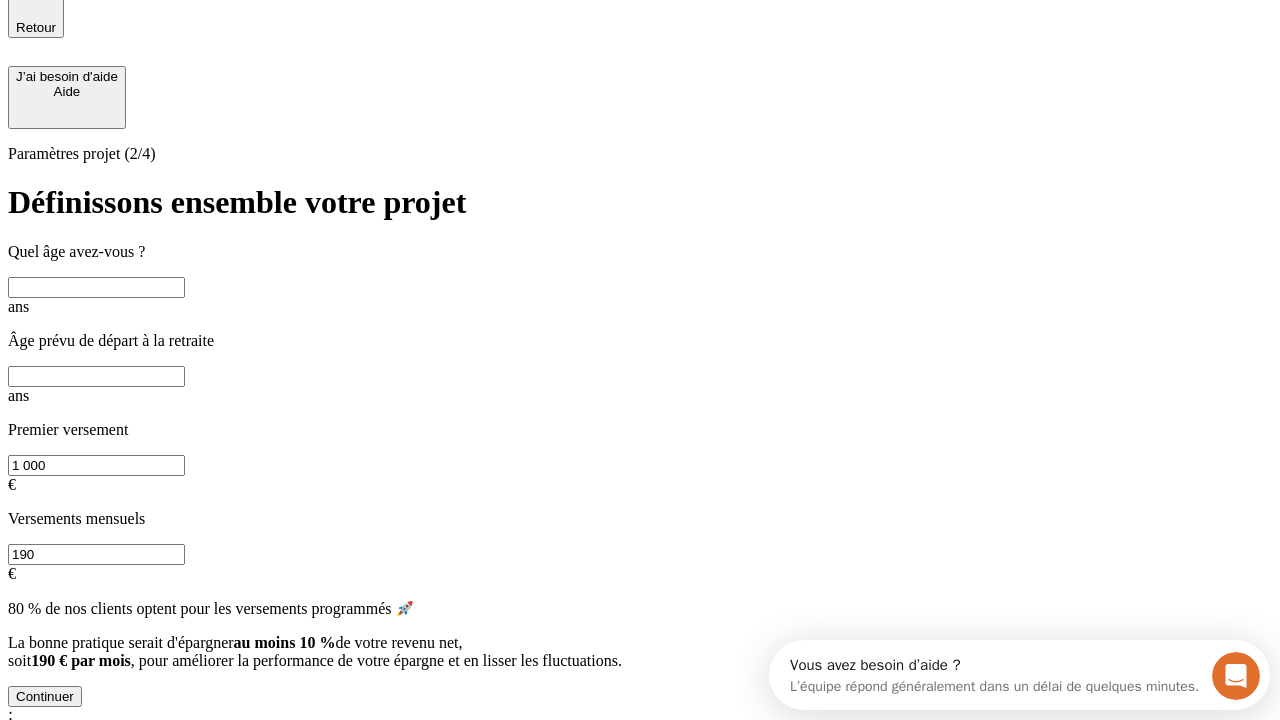 click at bounding box center [96, 287] 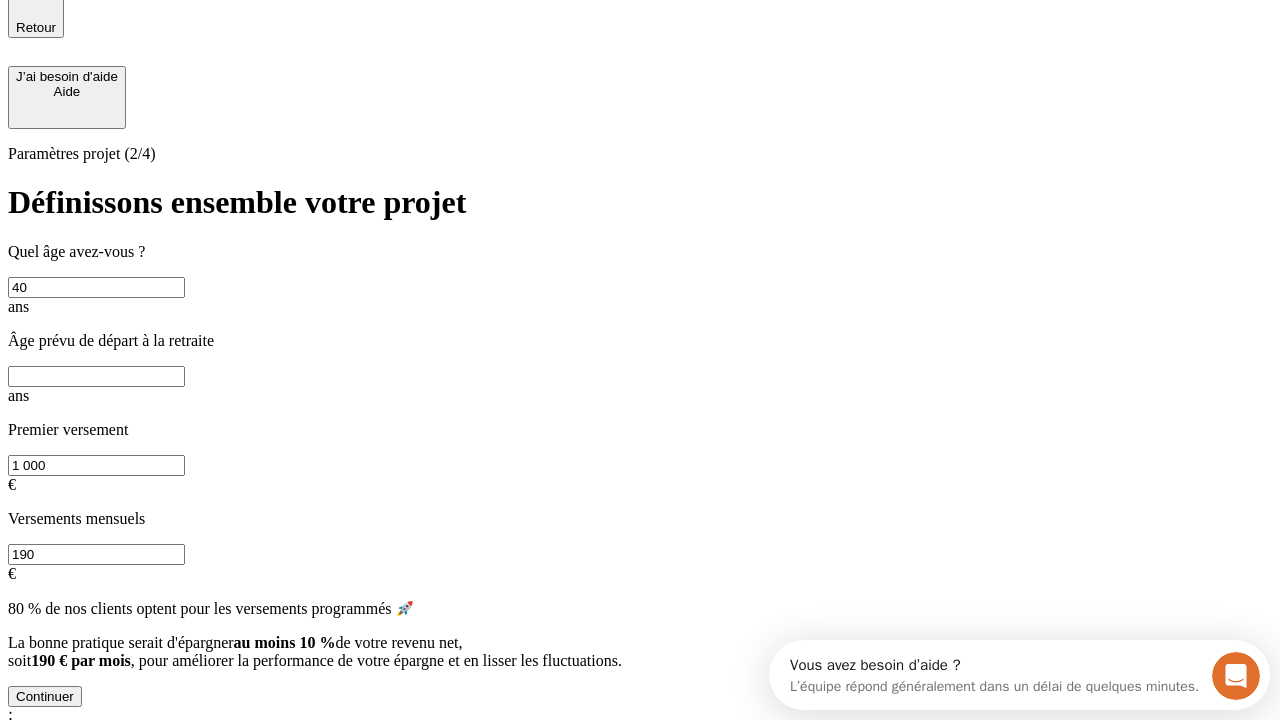 type on "40" 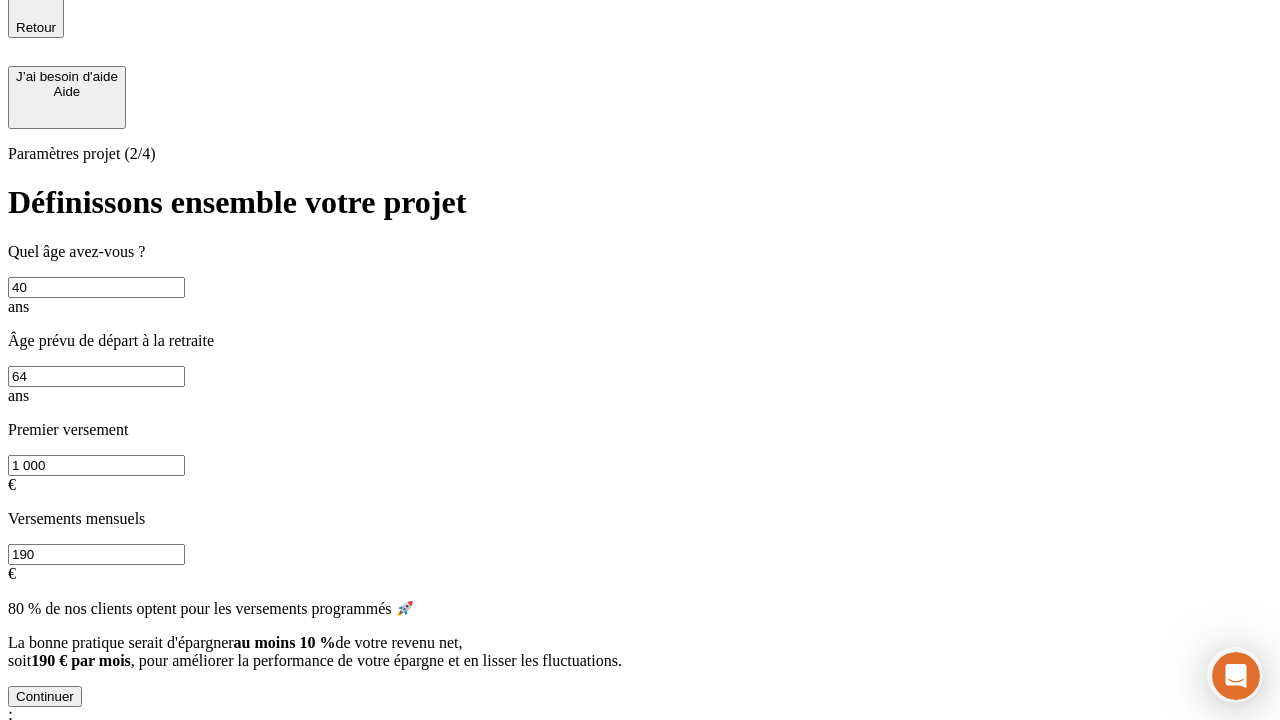 type on "64" 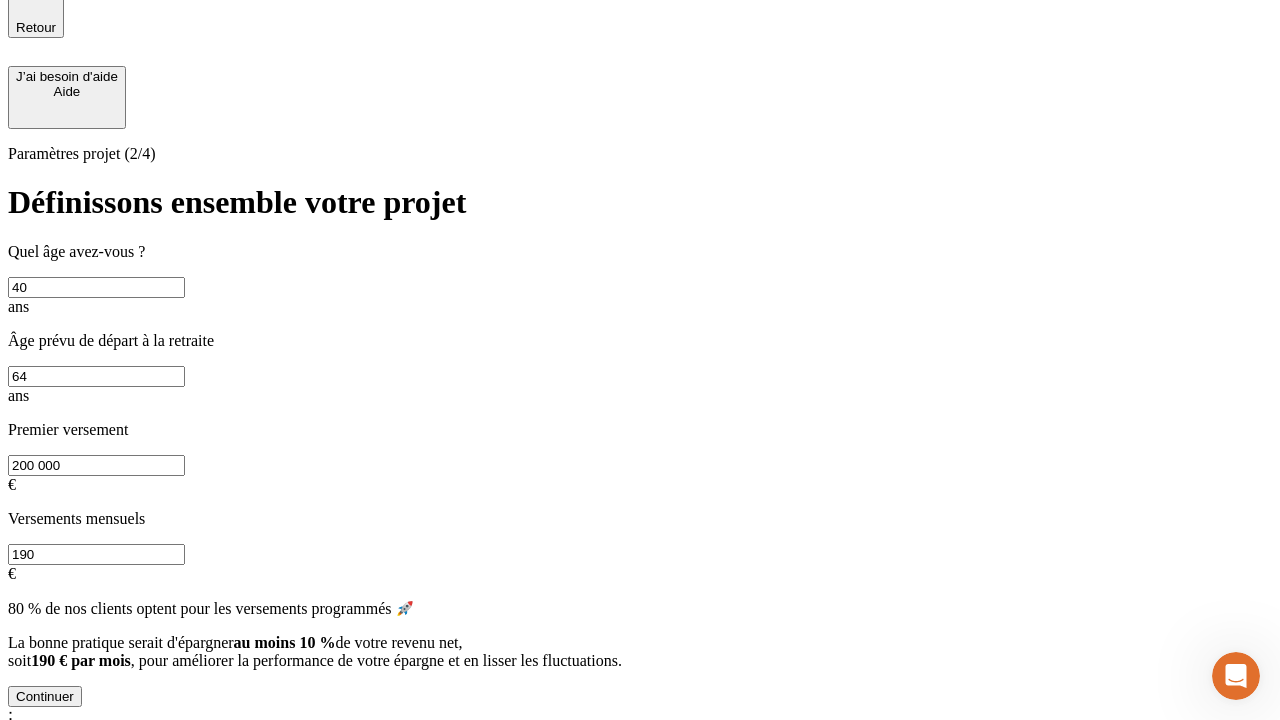 scroll, scrollTop: 0, scrollLeft: 0, axis: both 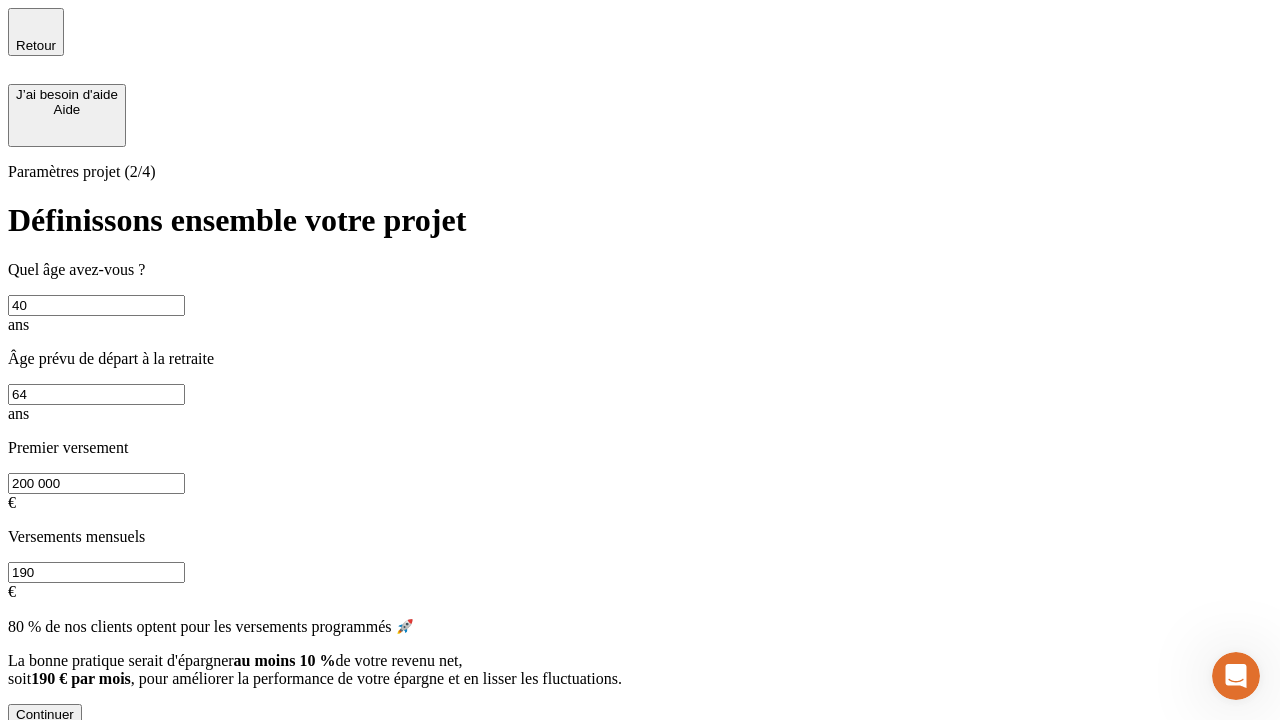 type on "200 000" 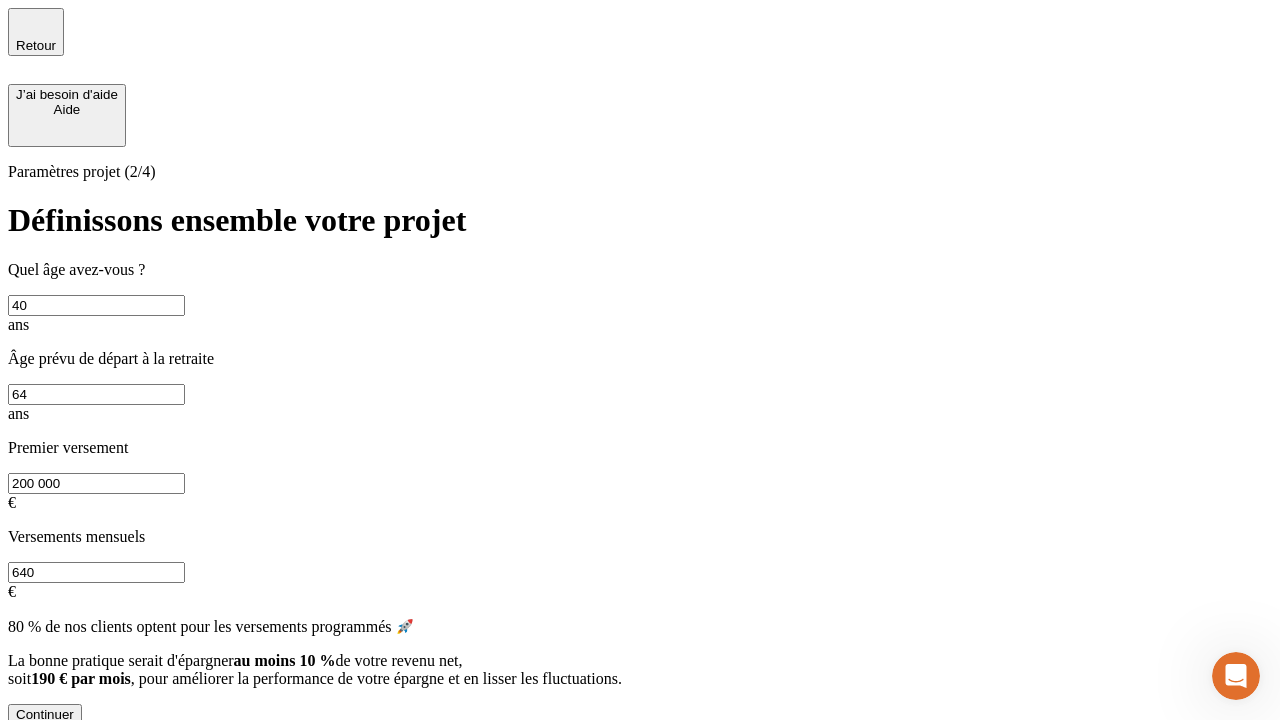 type on "640" 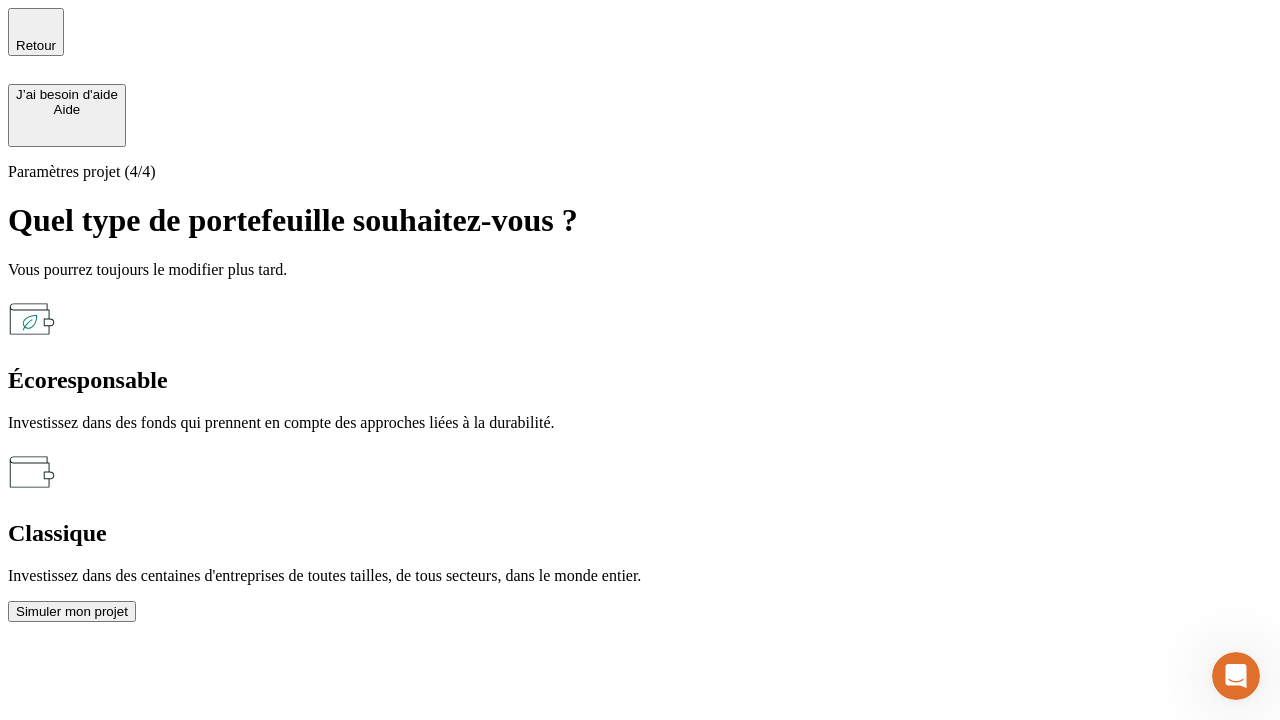 click on "Classique" at bounding box center [640, 533] 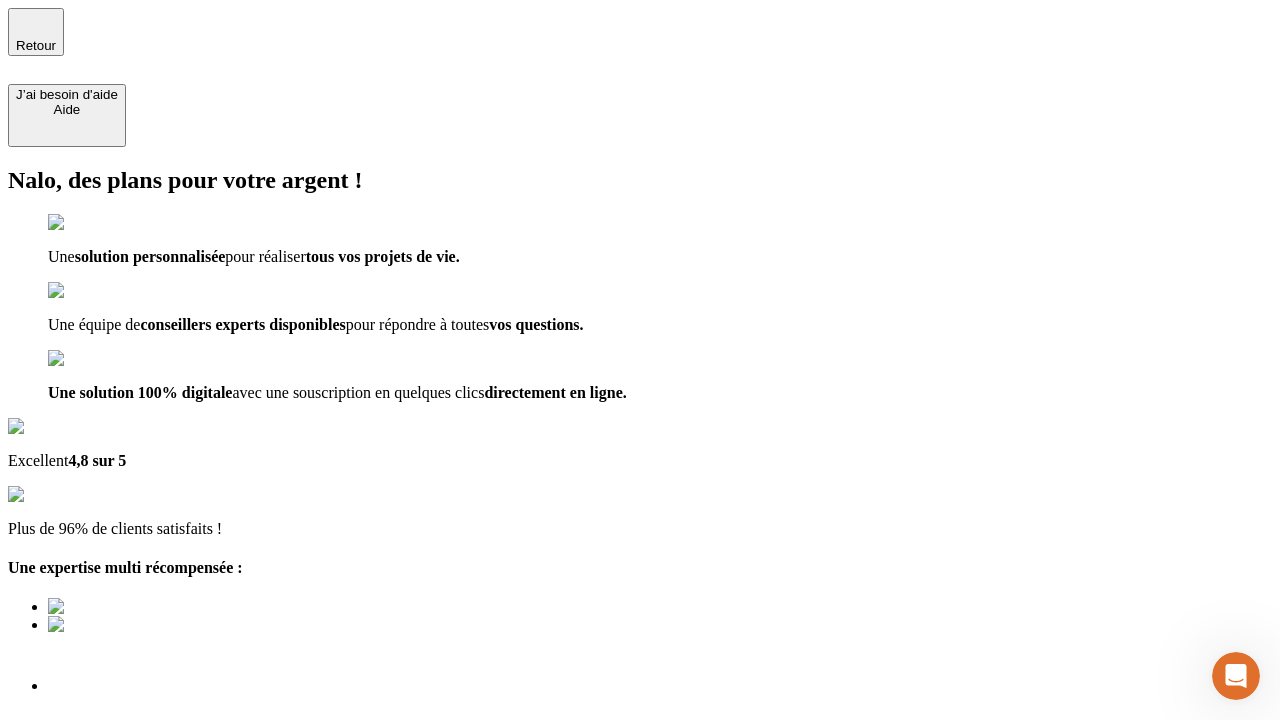 click on "Découvrir ma simulation" at bounding box center [87, 881] 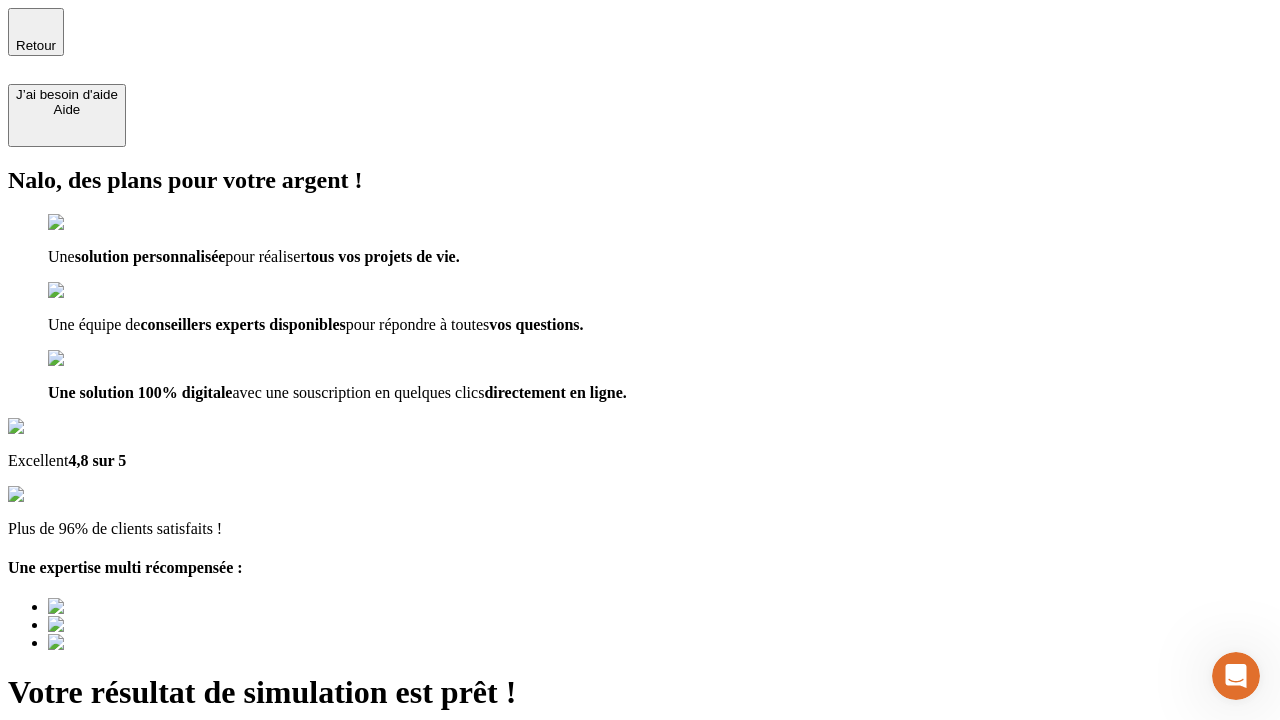type on "[EMAIL]" 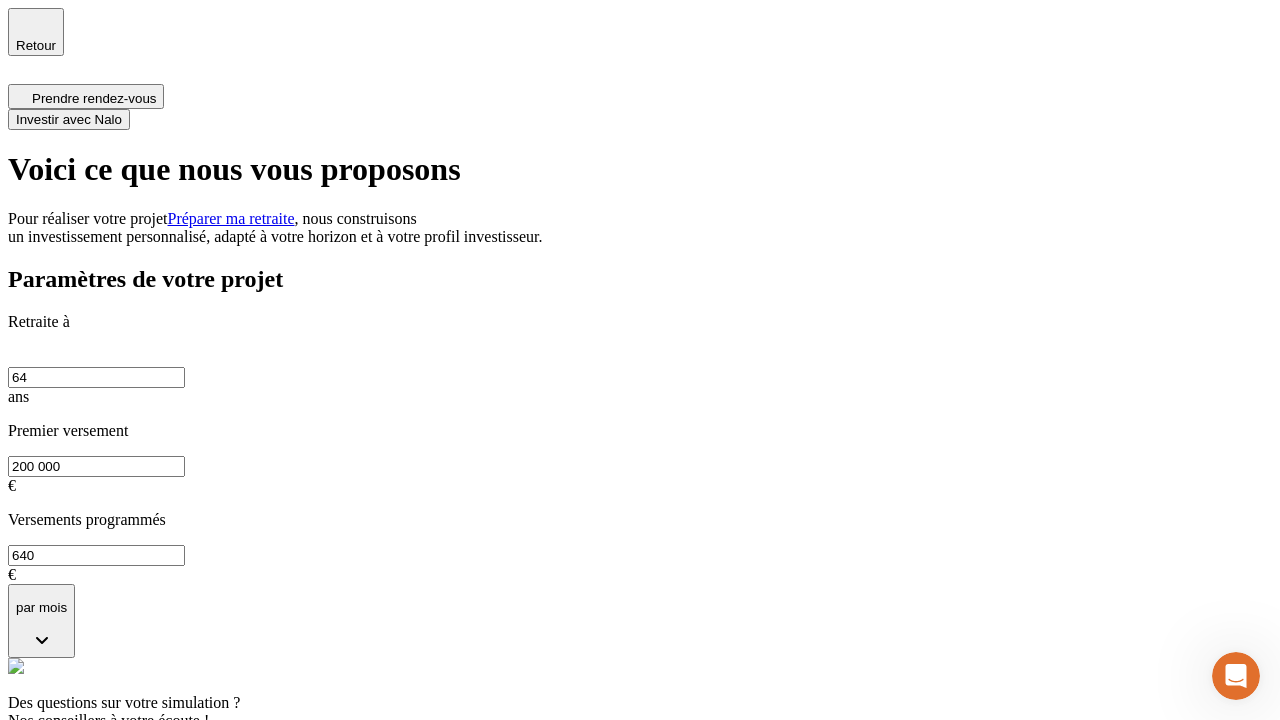 click on "Investir avec Nalo" at bounding box center [69, 119] 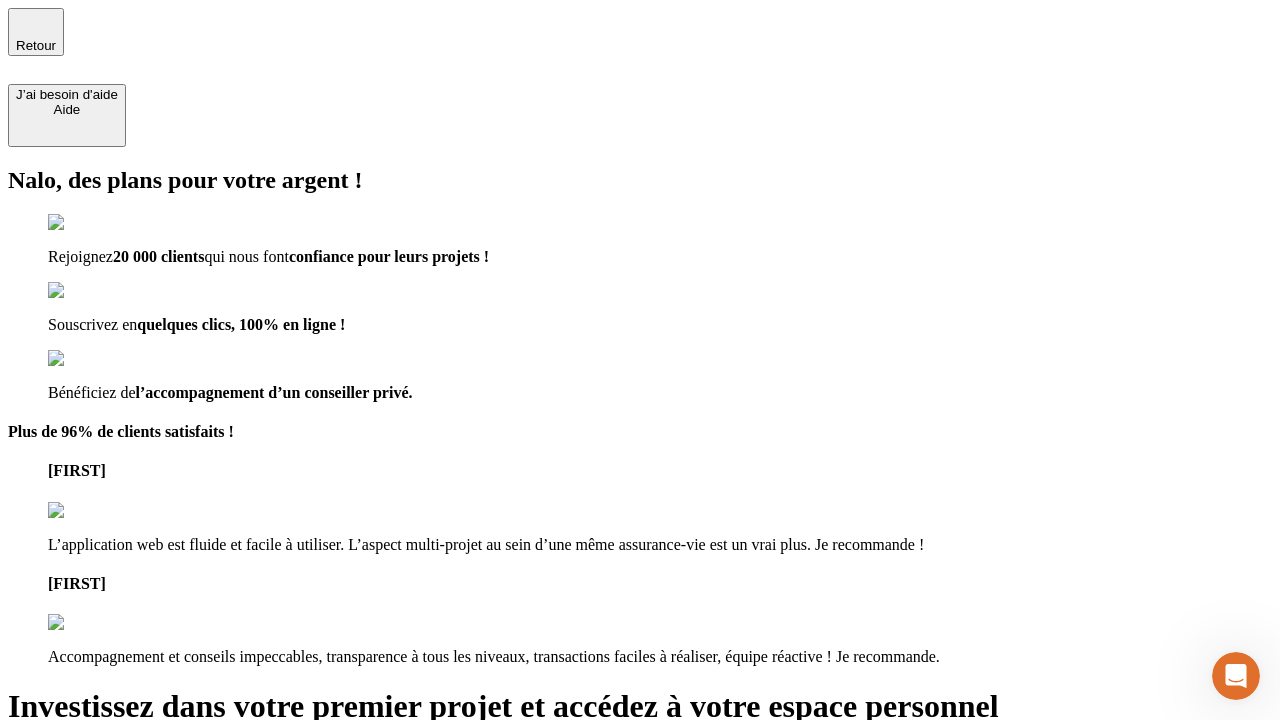 type on "[EMAIL]" 